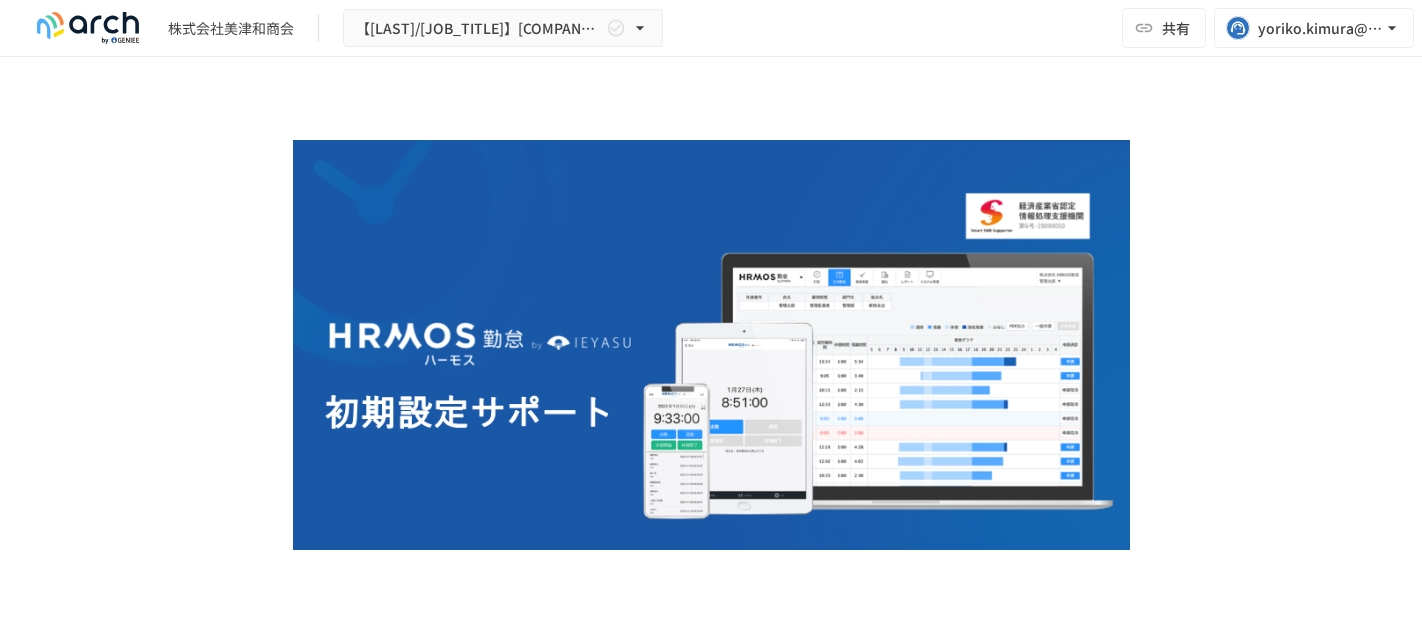 scroll, scrollTop: 0, scrollLeft: 0, axis: both 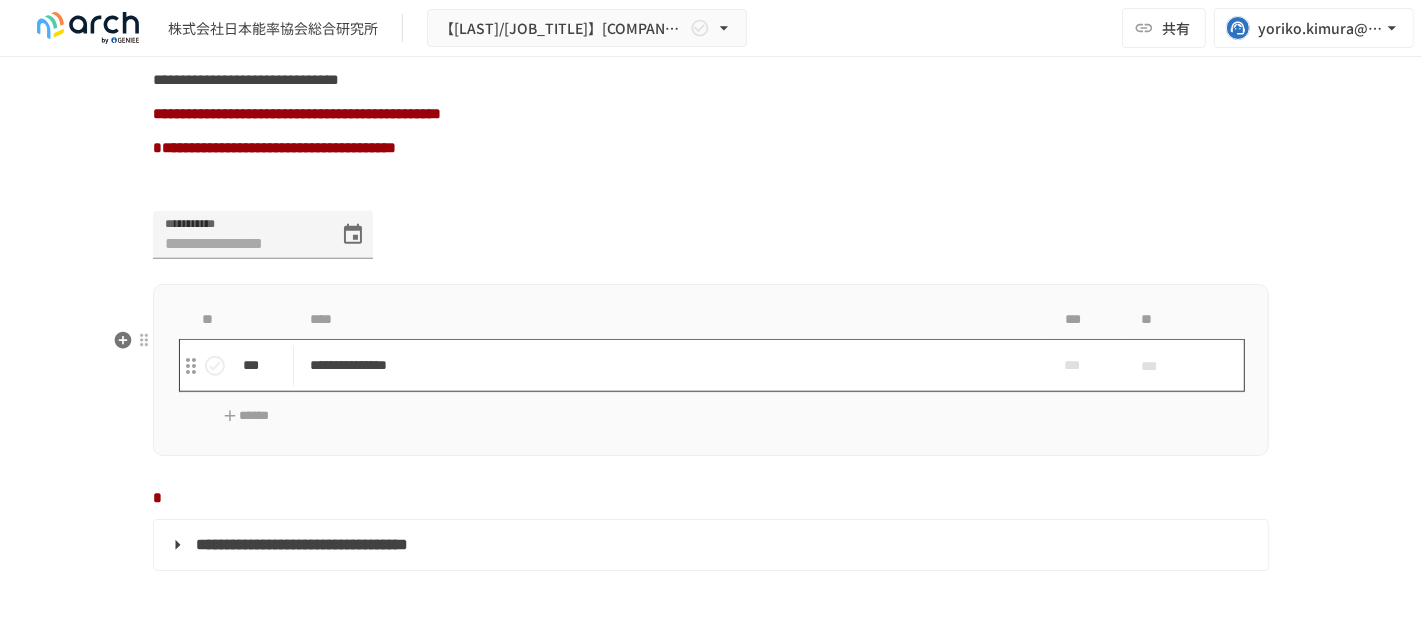 click on "**********" at bounding box center [669, 365] 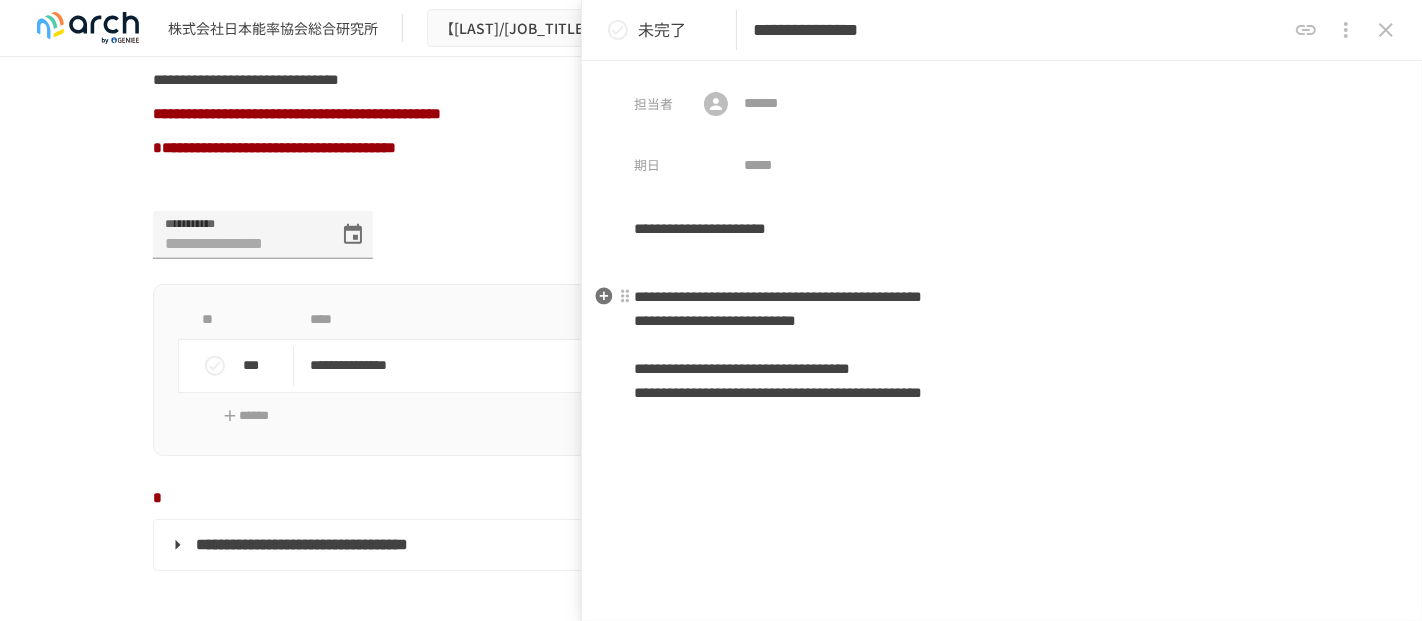click on "**********" at bounding box center [1002, 345] 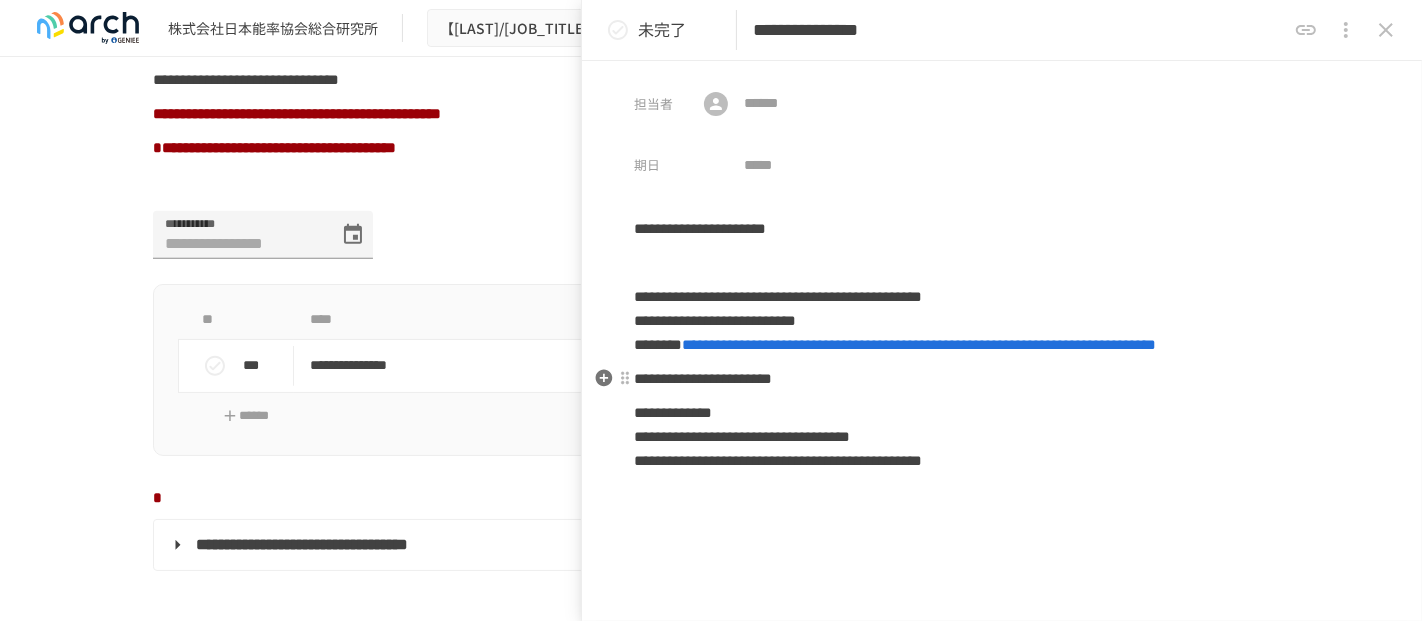click on "**********" at bounding box center [1002, 379] 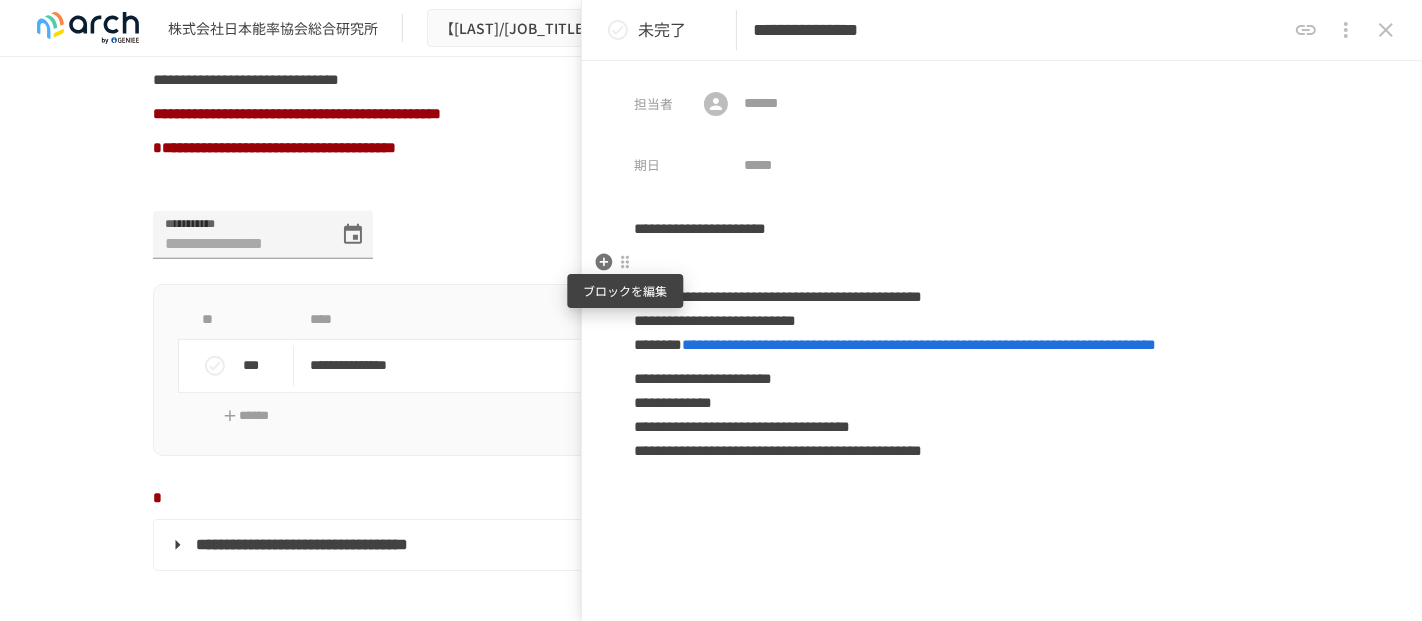 click at bounding box center (625, 262) 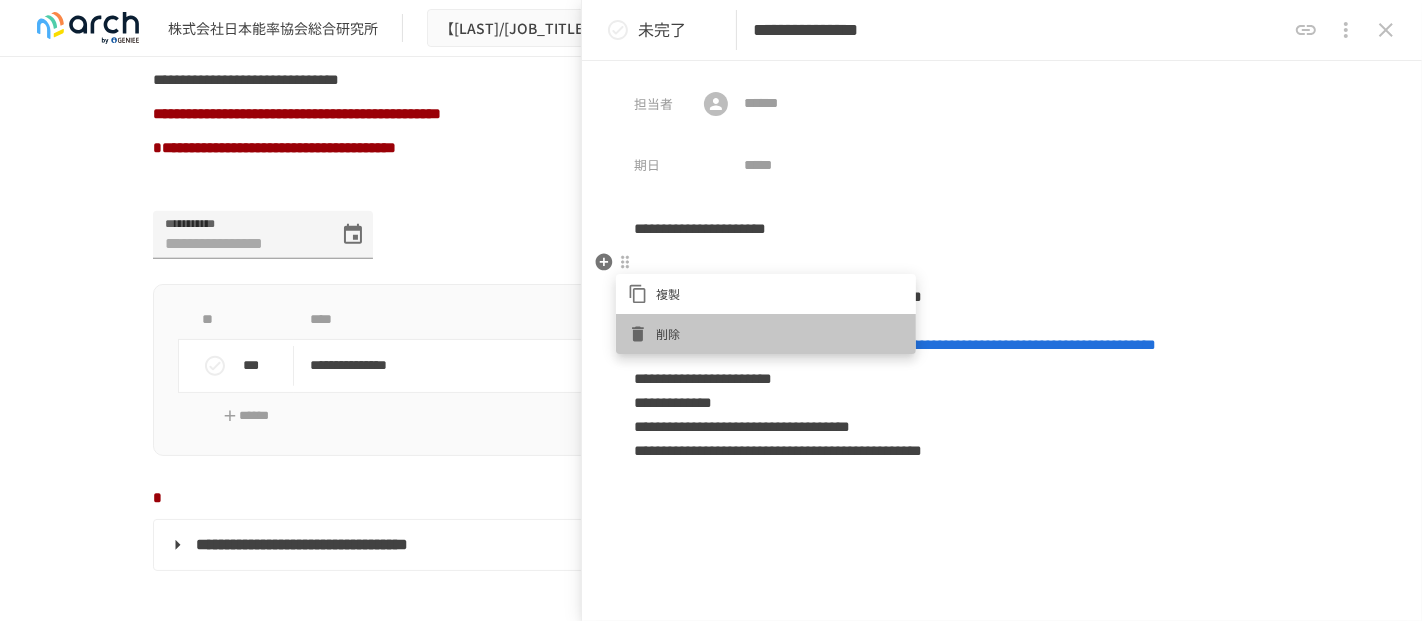 click on "削除" at bounding box center [766, 334] 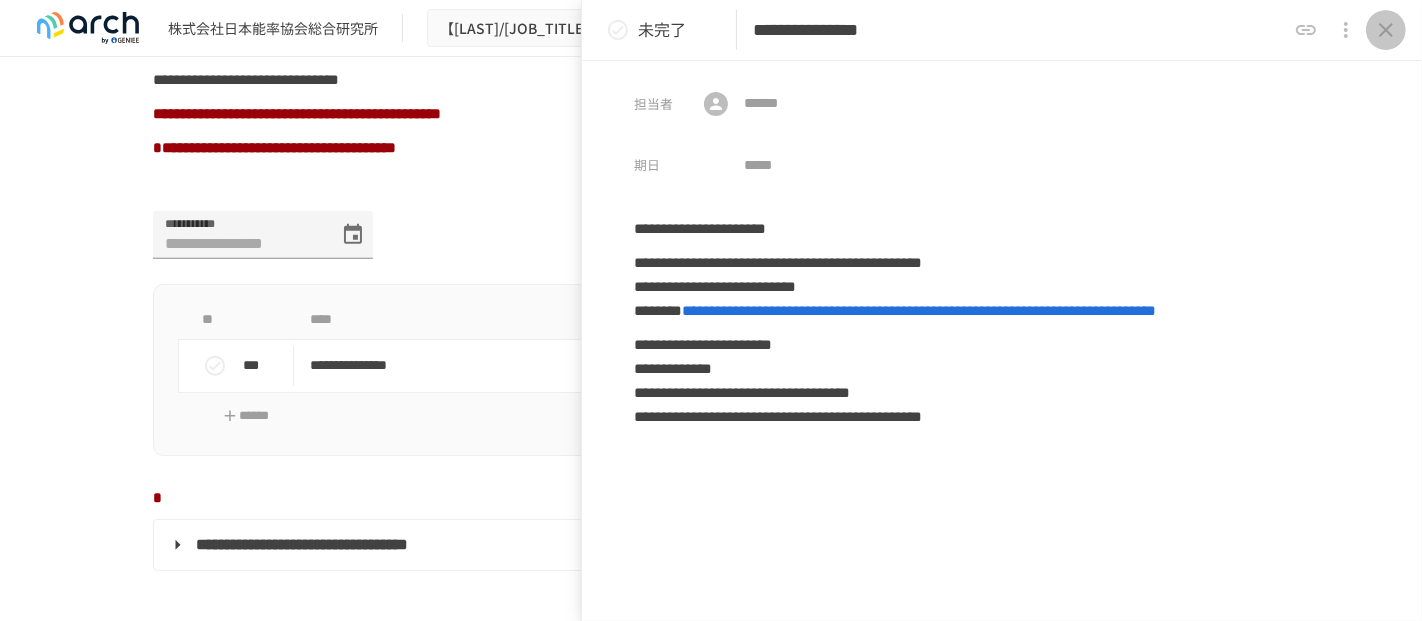 click 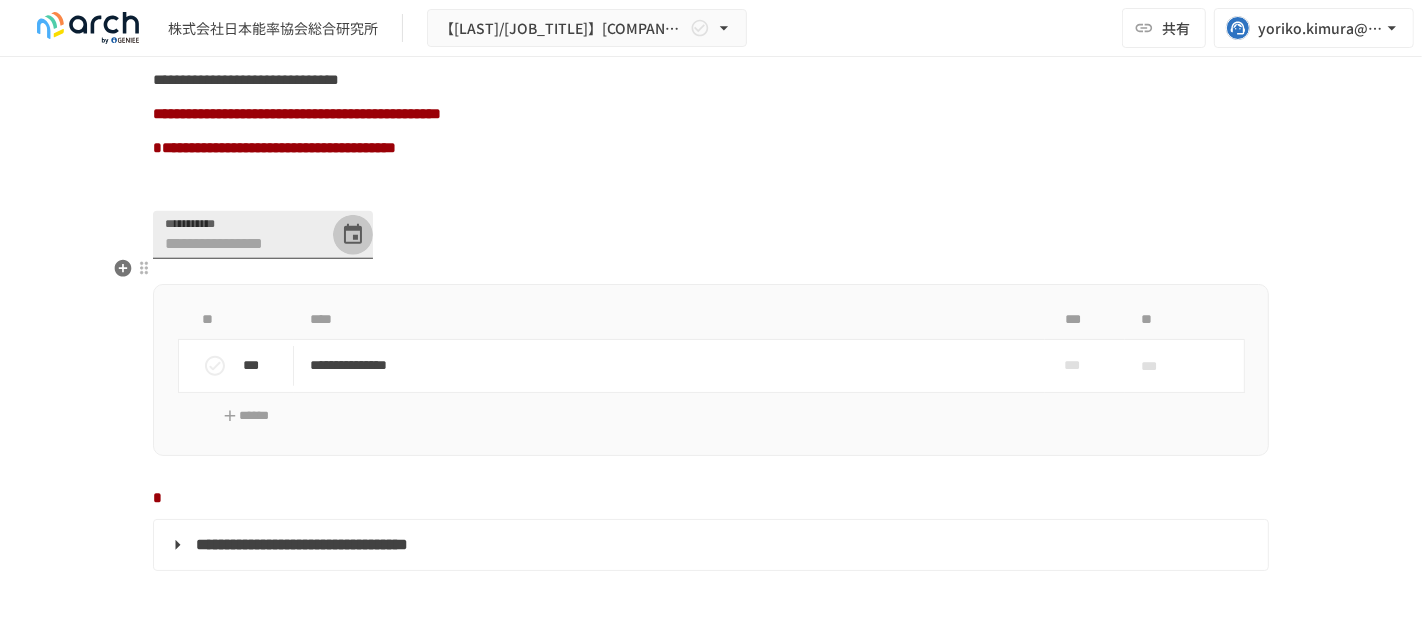click 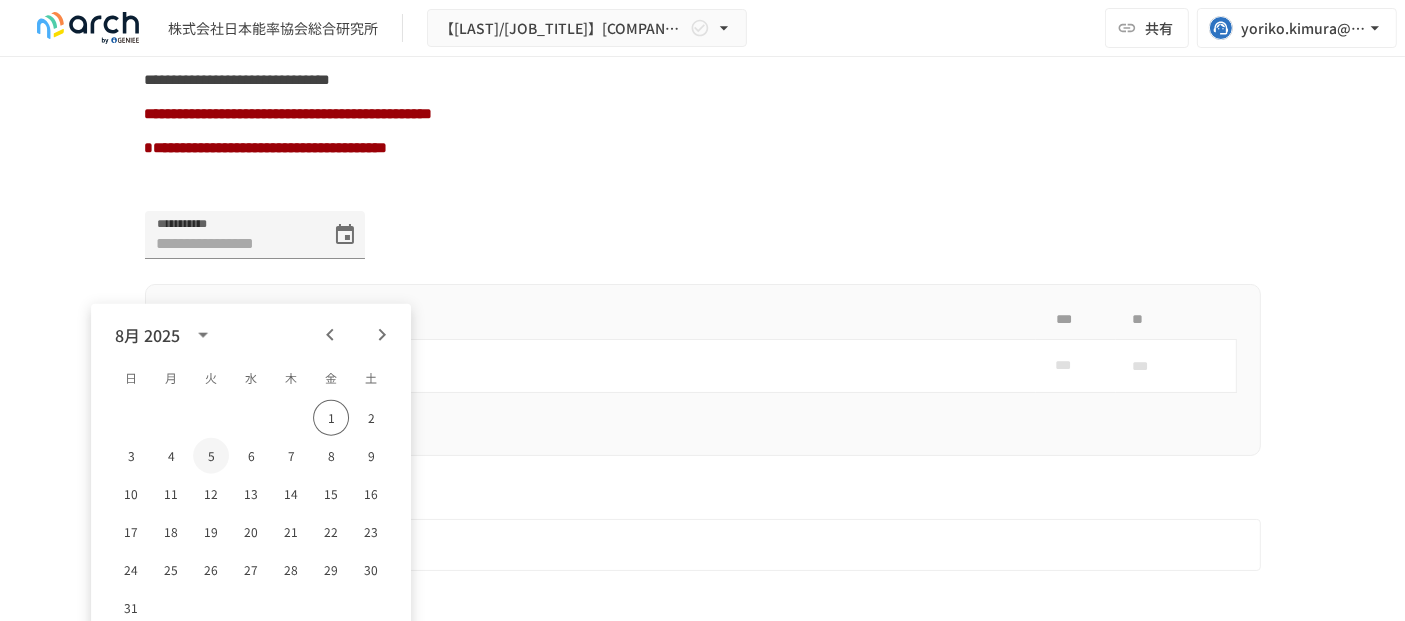 click on "5" at bounding box center [211, 456] 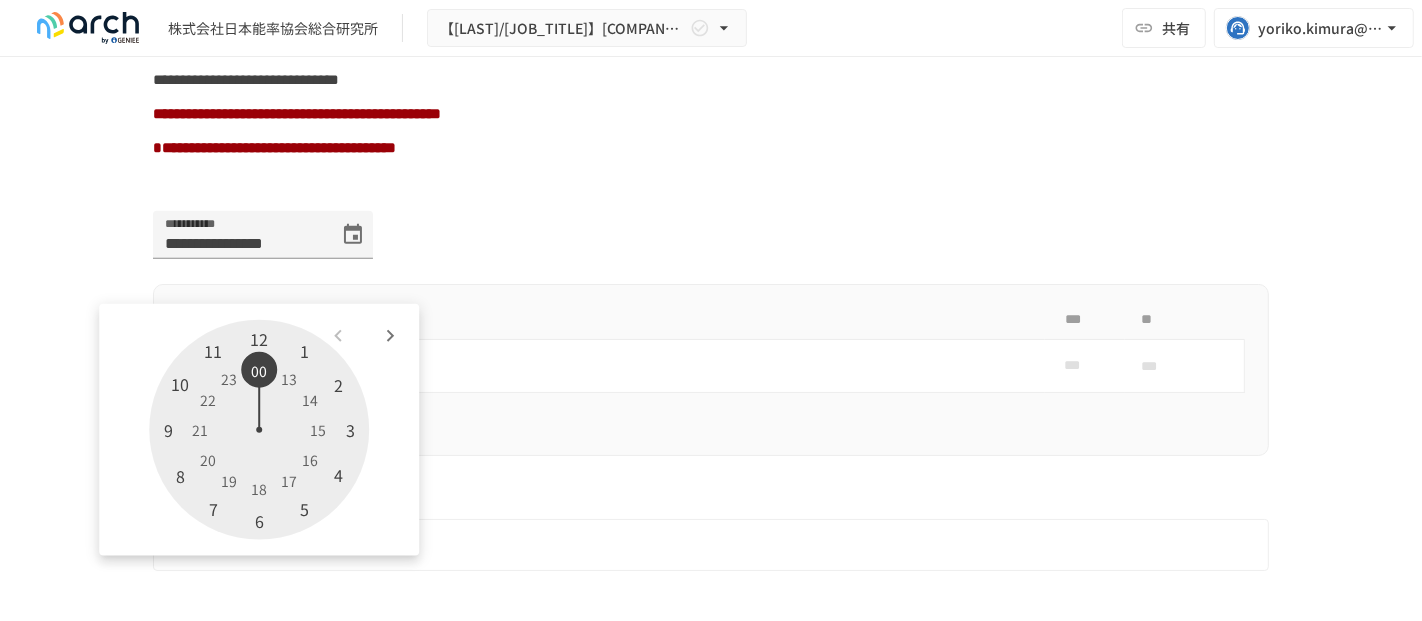 click at bounding box center (259, 430) 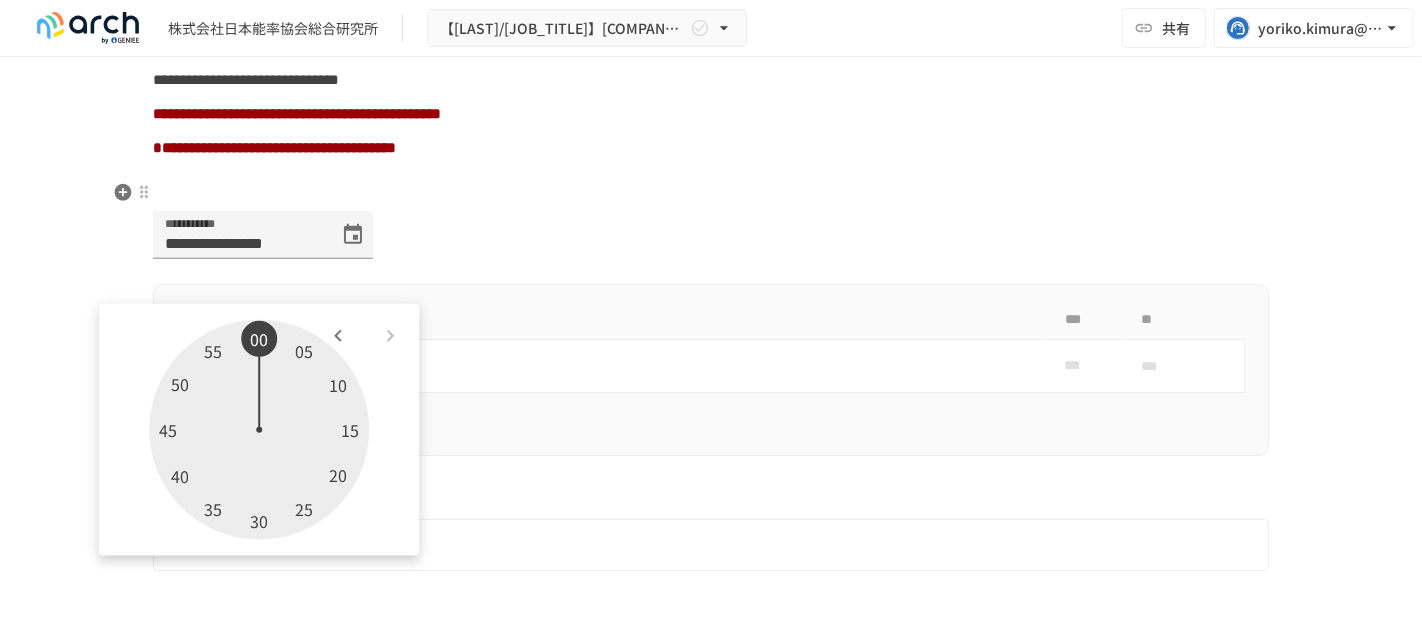 click on "**********" at bounding box center (711, 148) 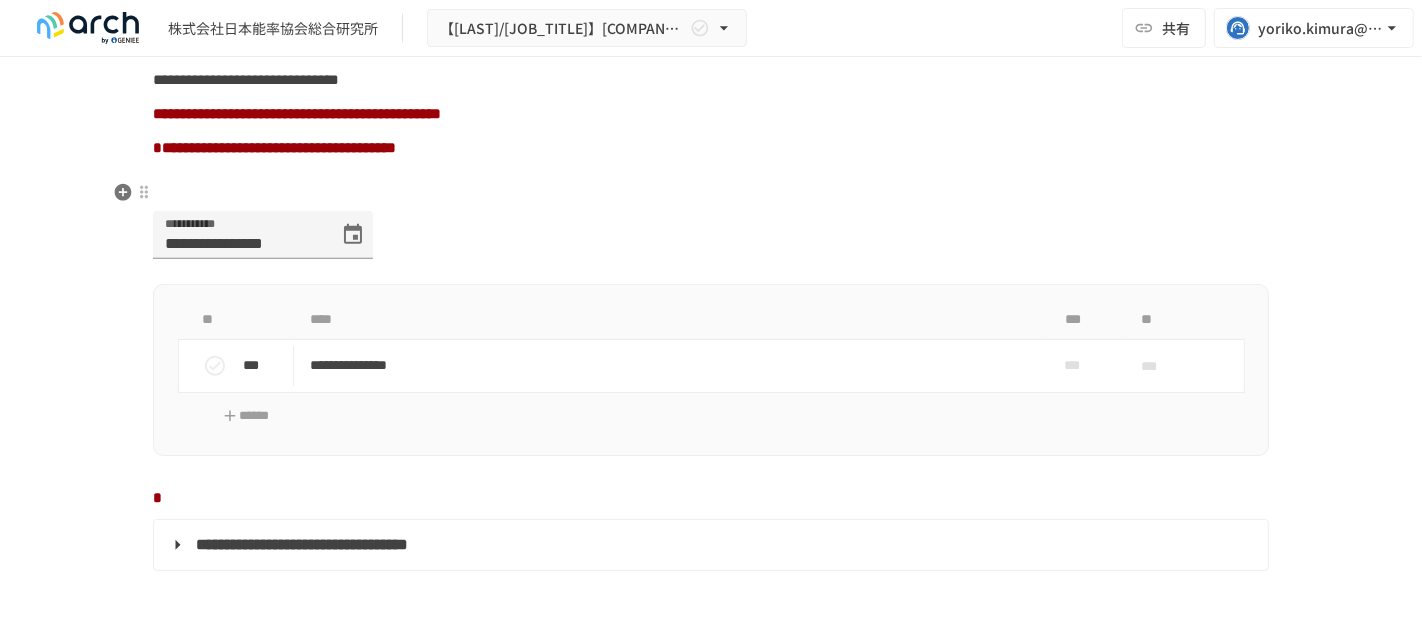 click on "**********" at bounding box center [274, 147] 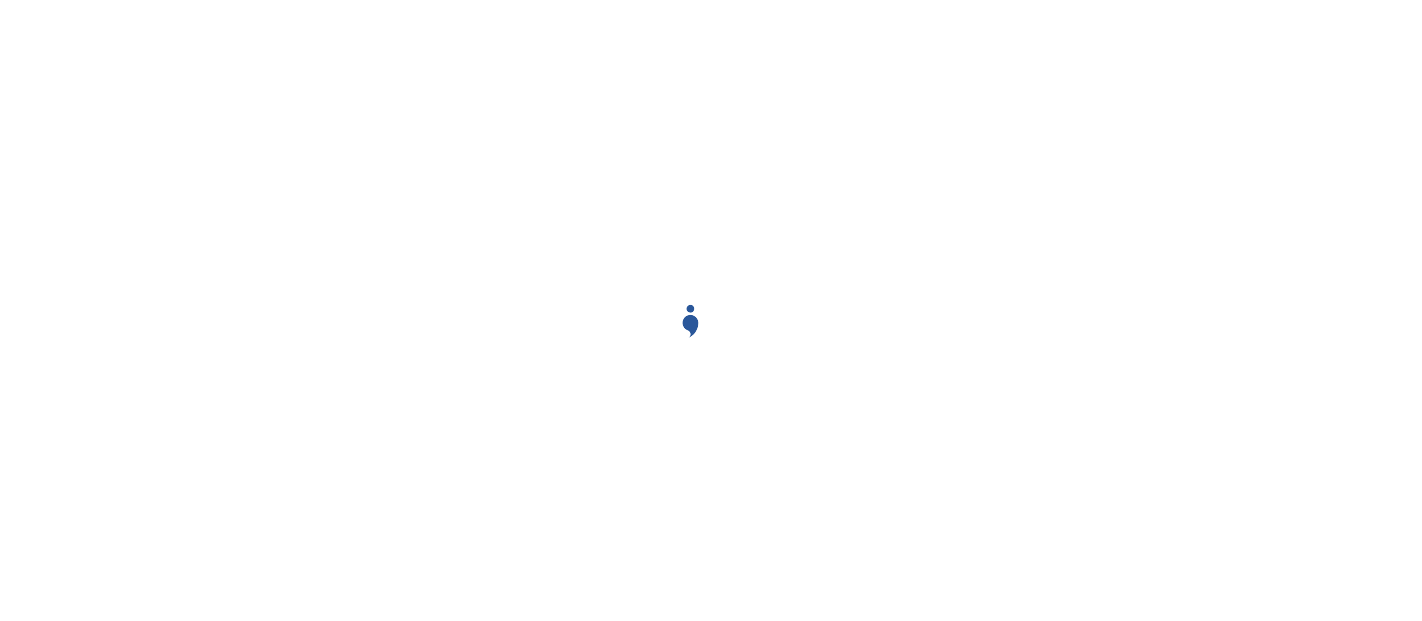 scroll, scrollTop: 0, scrollLeft: 0, axis: both 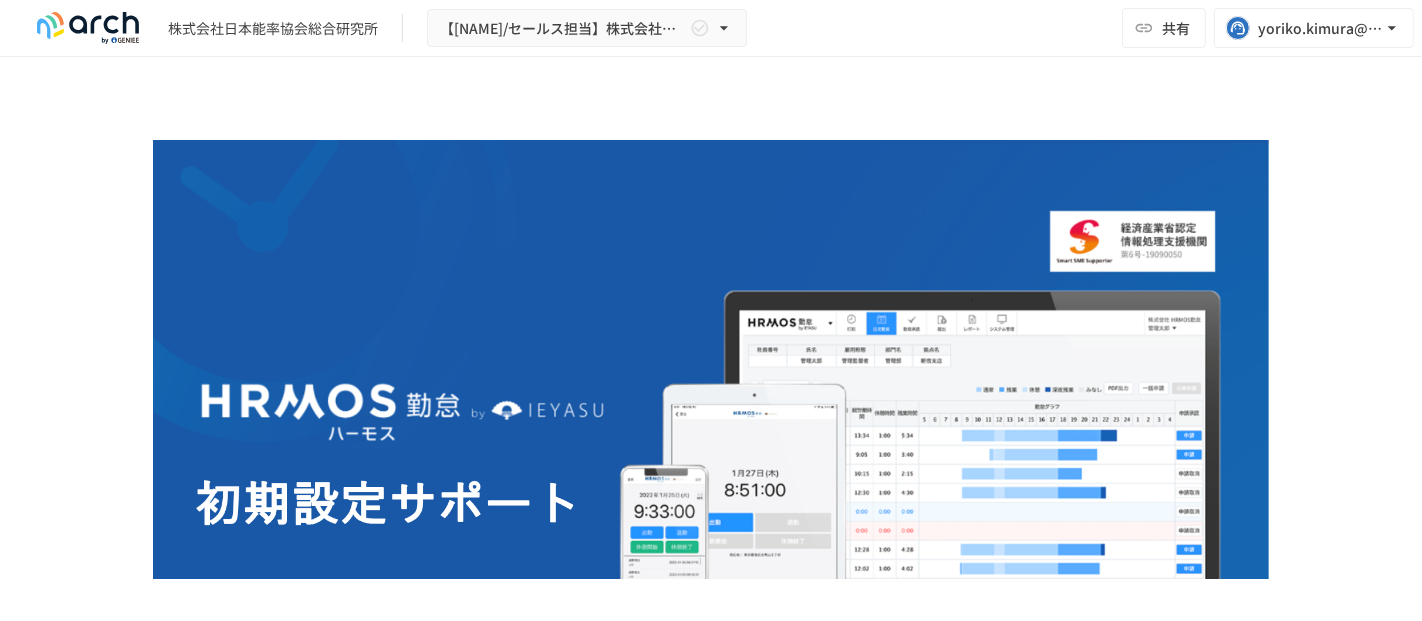 click on "**********" at bounding box center [711, 4075] 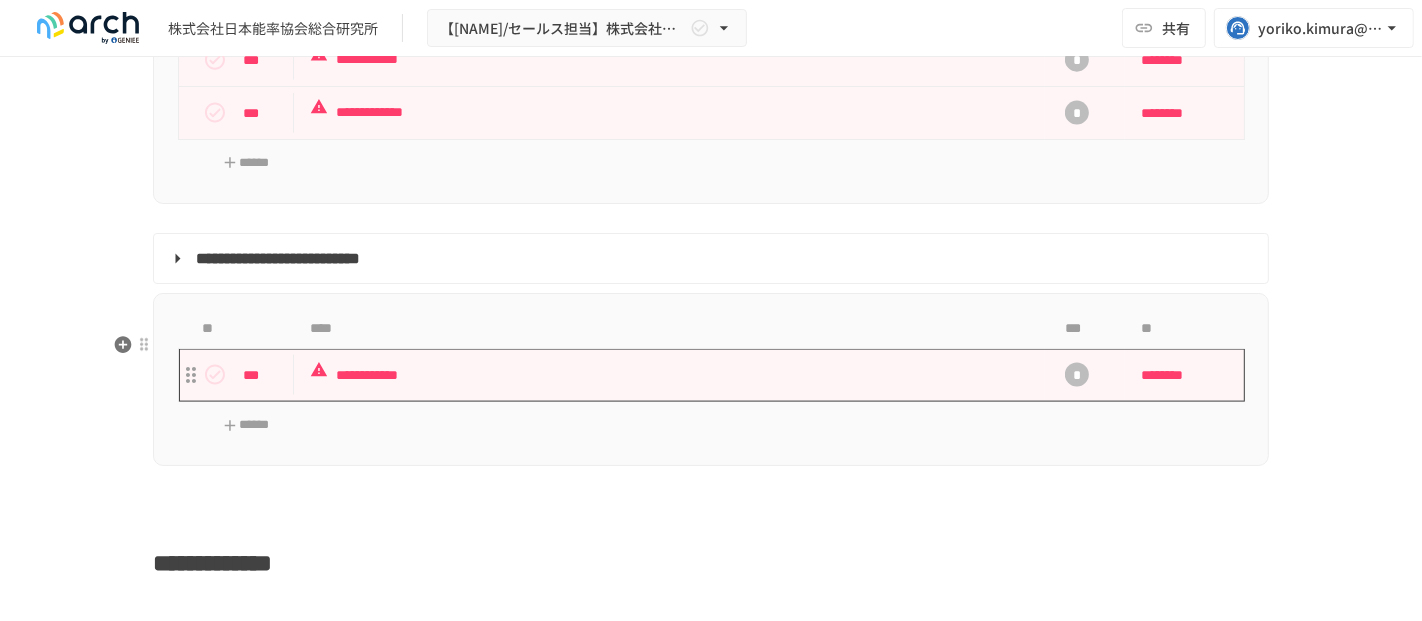scroll, scrollTop: 2444, scrollLeft: 0, axis: vertical 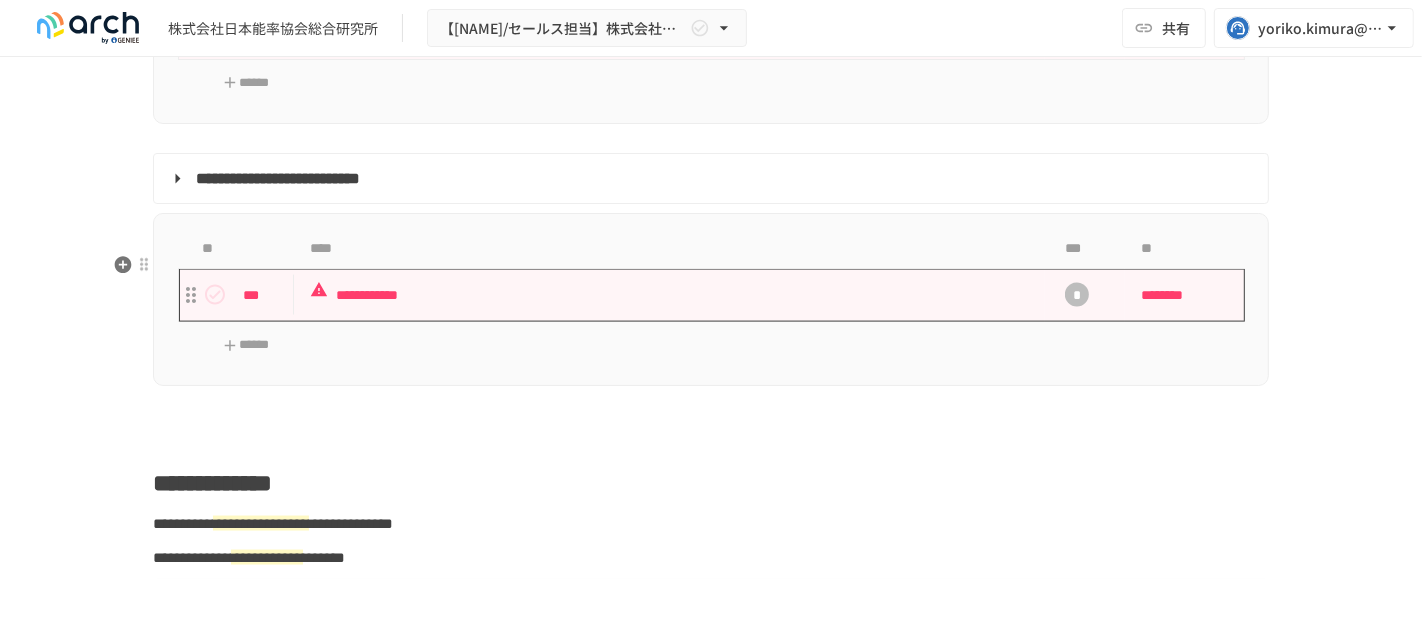 click on "**********" at bounding box center [669, 295] 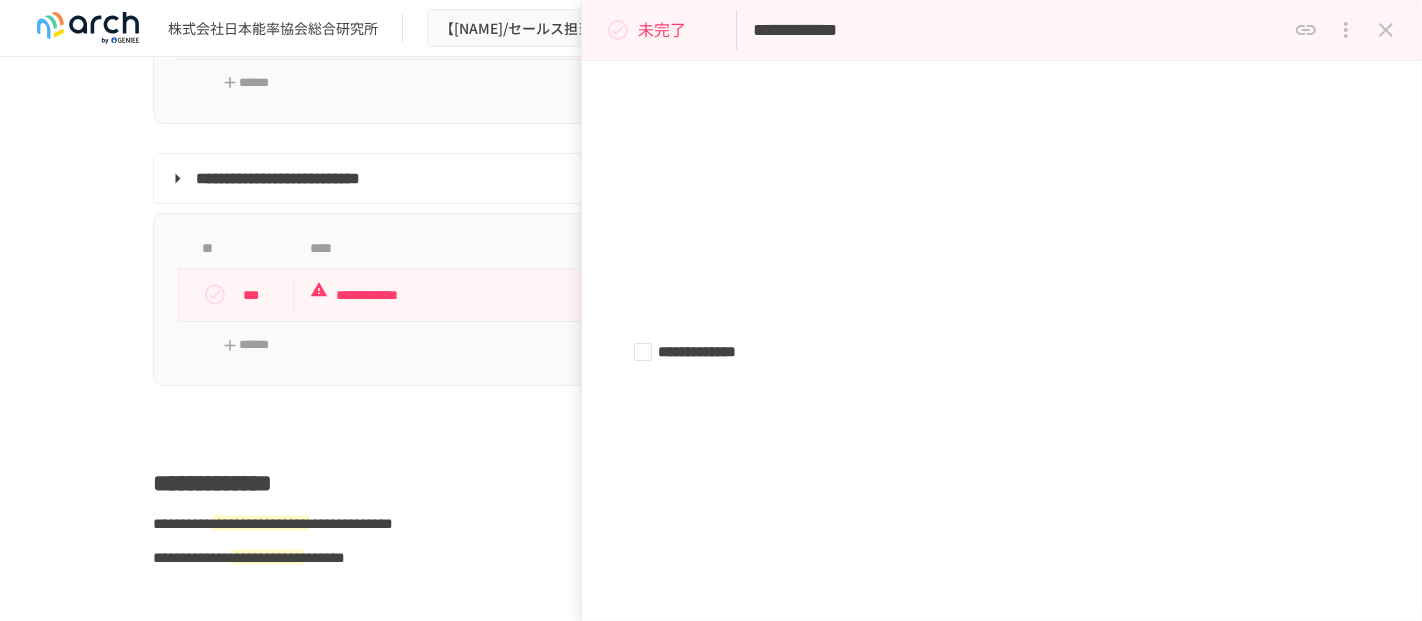 scroll, scrollTop: 1555, scrollLeft: 0, axis: vertical 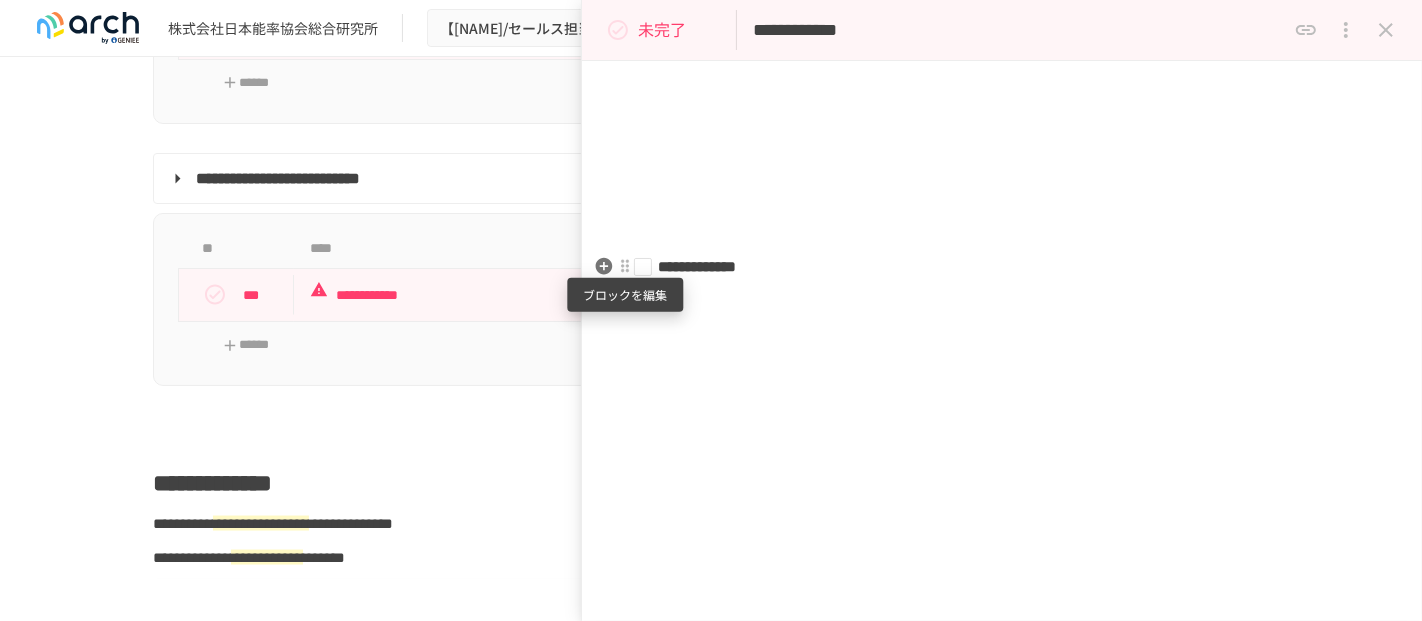 click at bounding box center (625, 266) 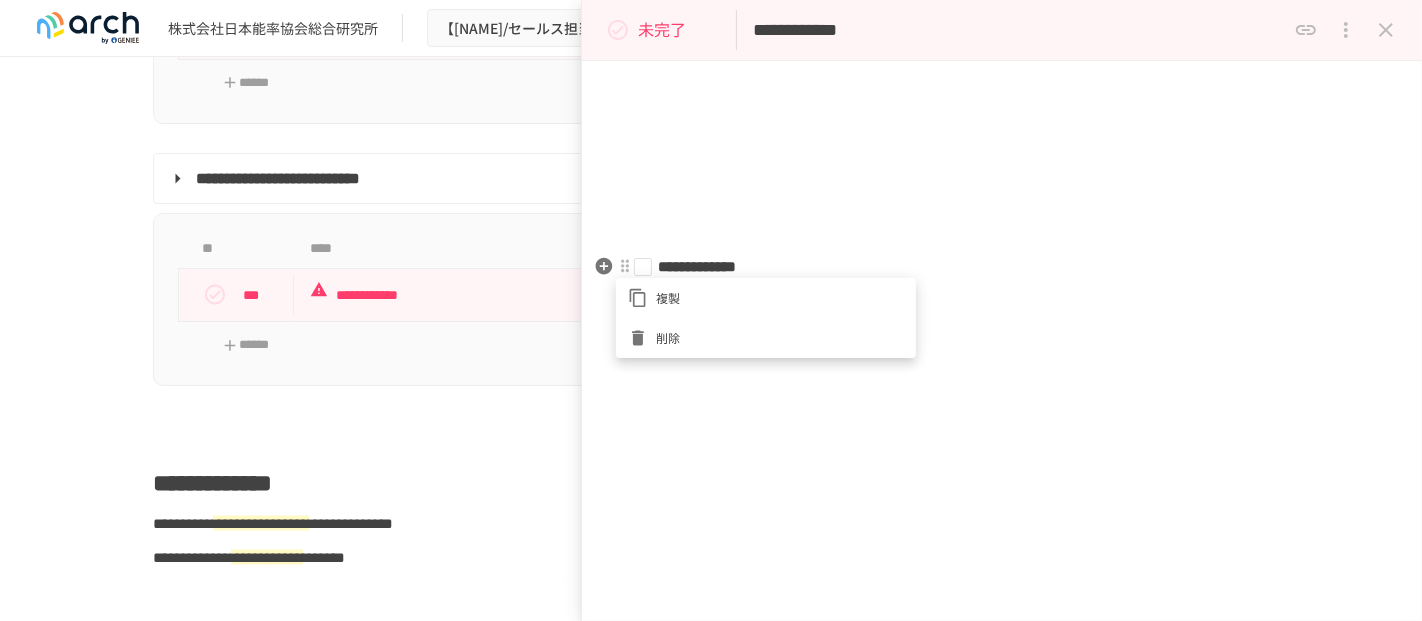 click on "削除" at bounding box center (766, 338) 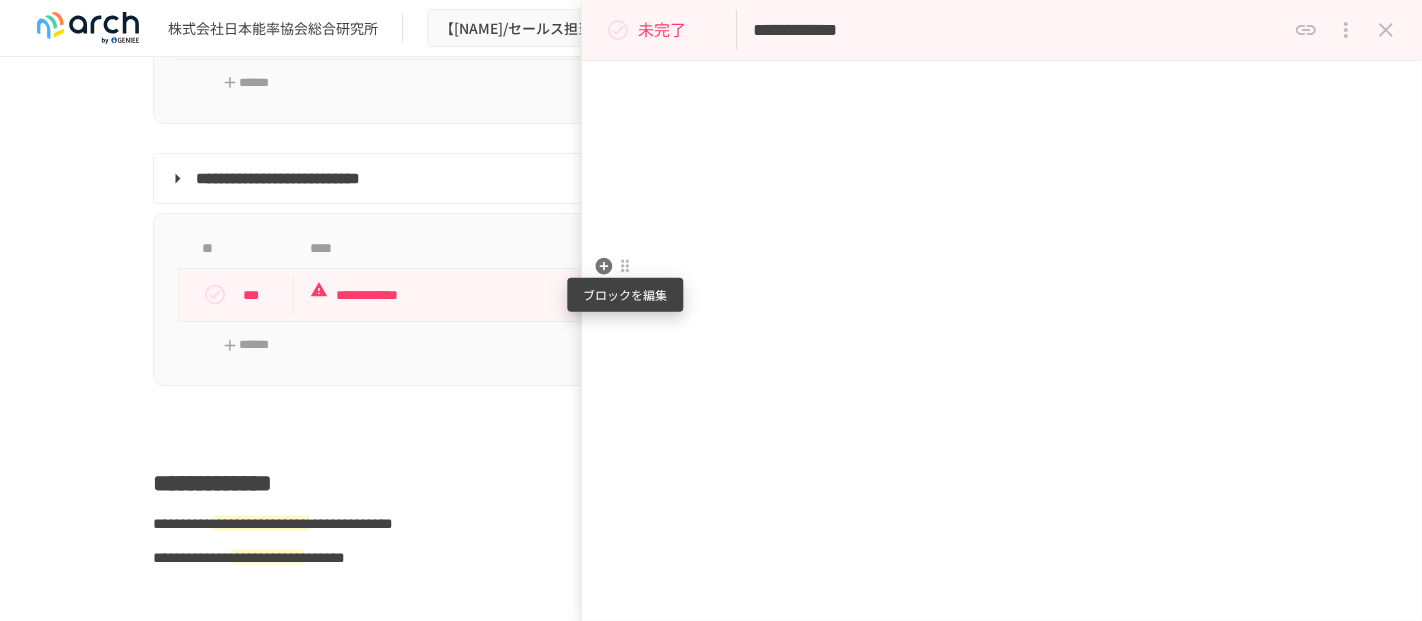 click at bounding box center (625, 266) 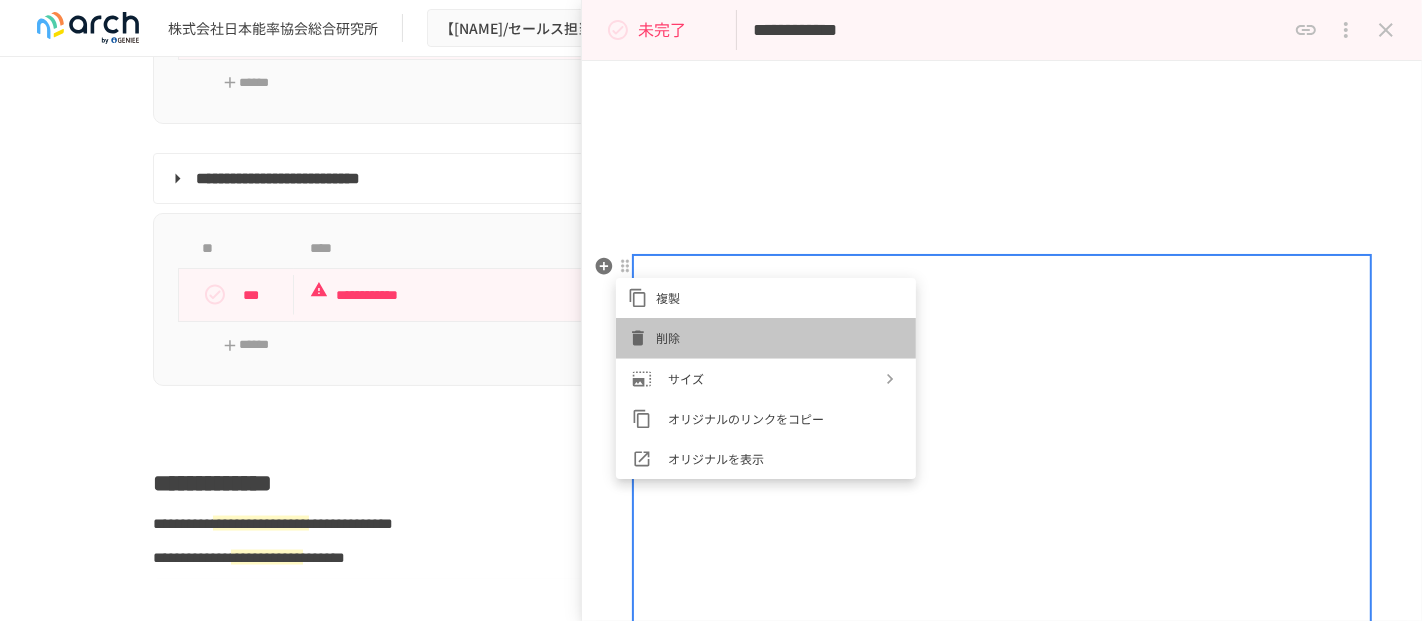 drag, startPoint x: 646, startPoint y: 329, endPoint x: 647, endPoint y: 347, distance: 18.027756 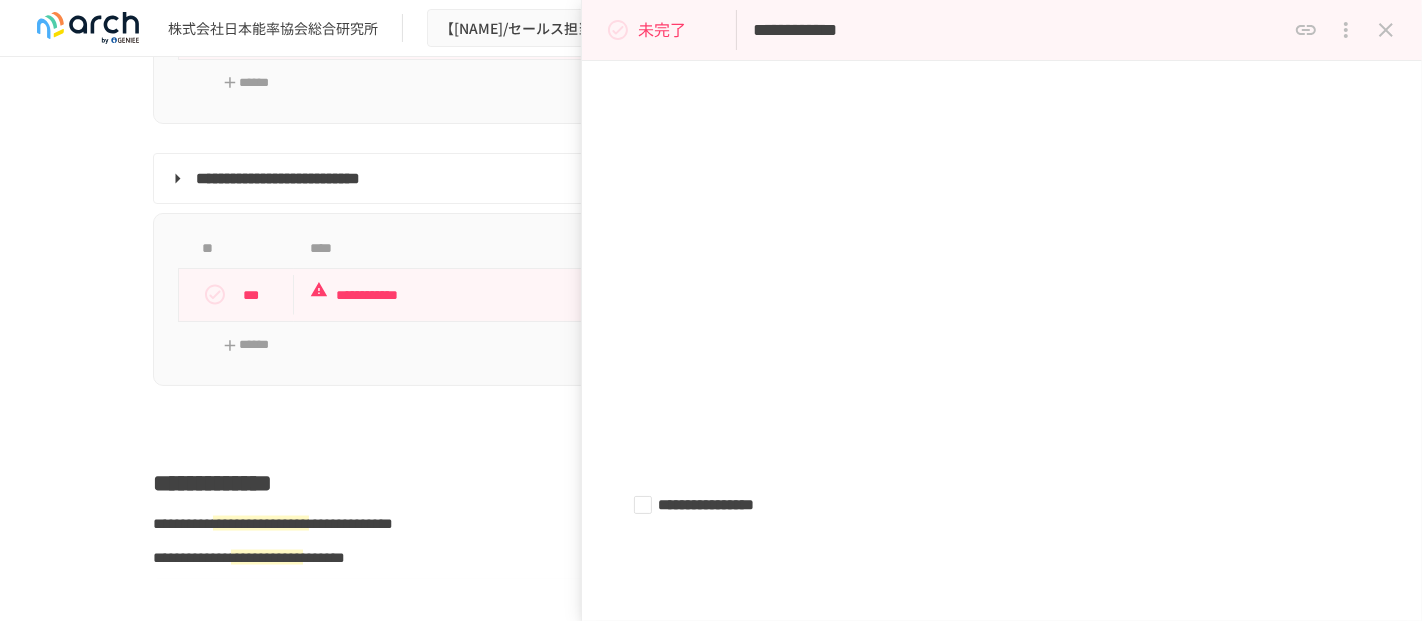 scroll, scrollTop: 256, scrollLeft: 0, axis: vertical 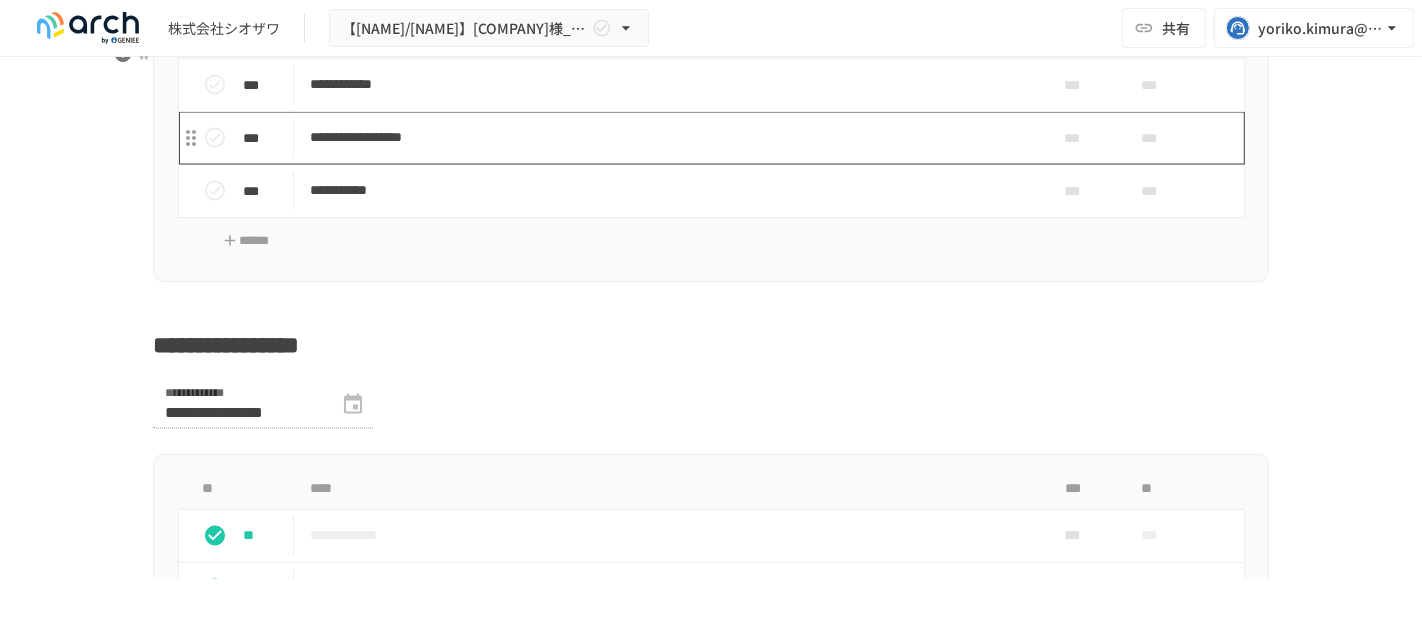 click on "**********" at bounding box center (669, 137) 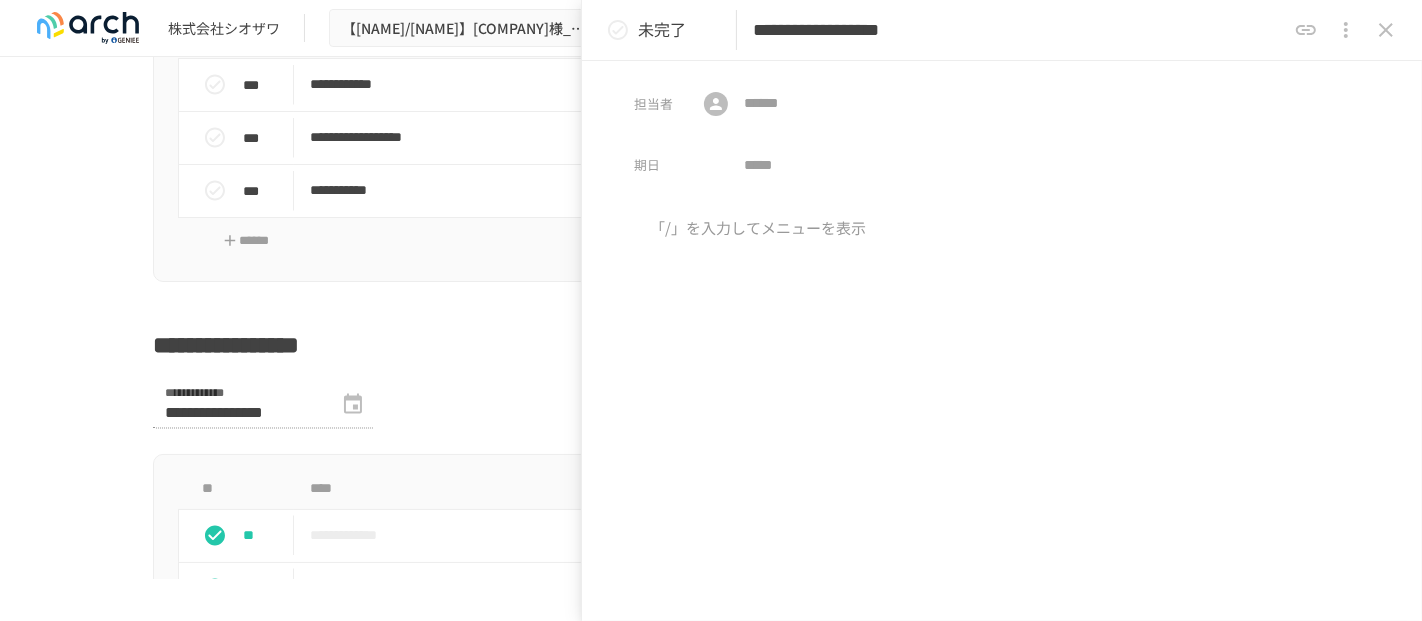 click 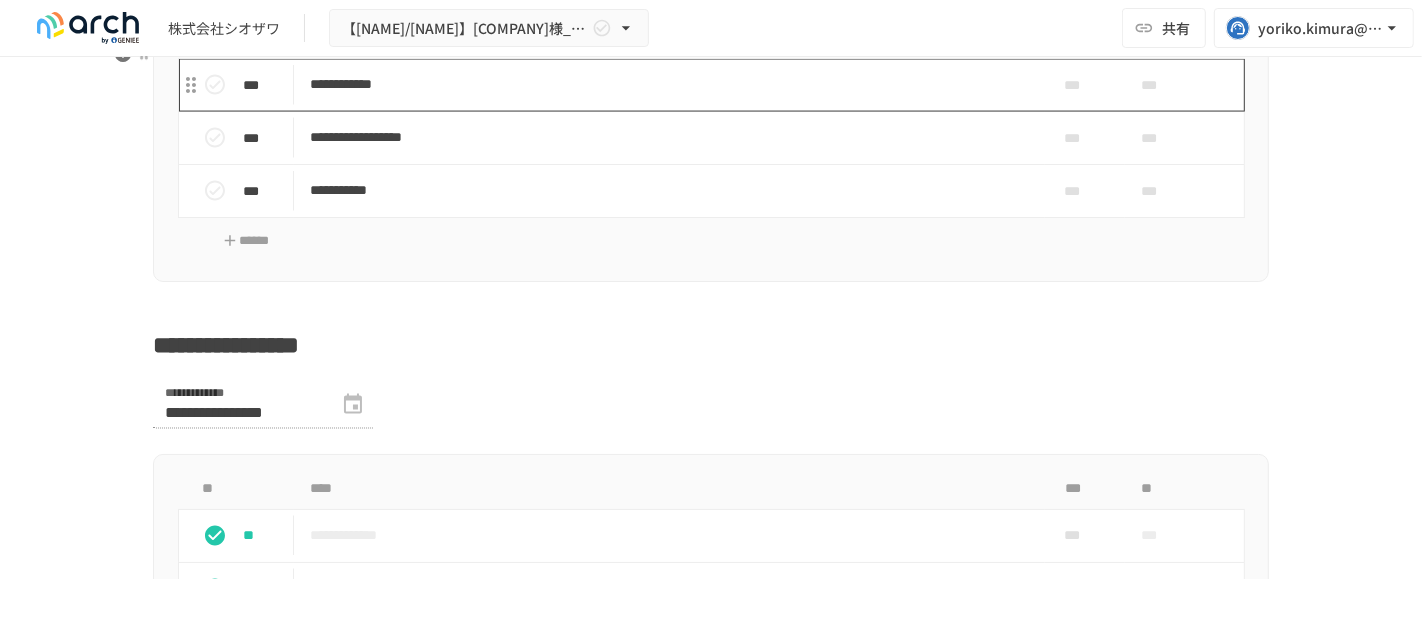 click on "**********" at bounding box center (669, 85) 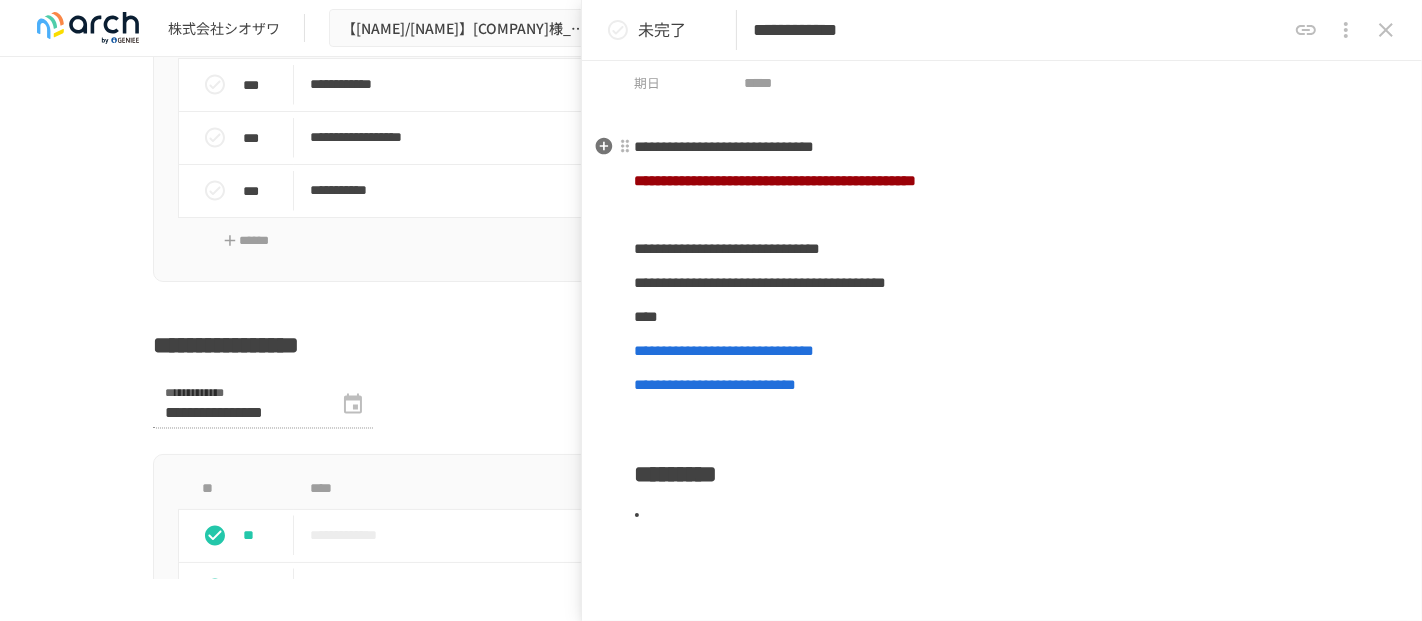 scroll, scrollTop: 111, scrollLeft: 0, axis: vertical 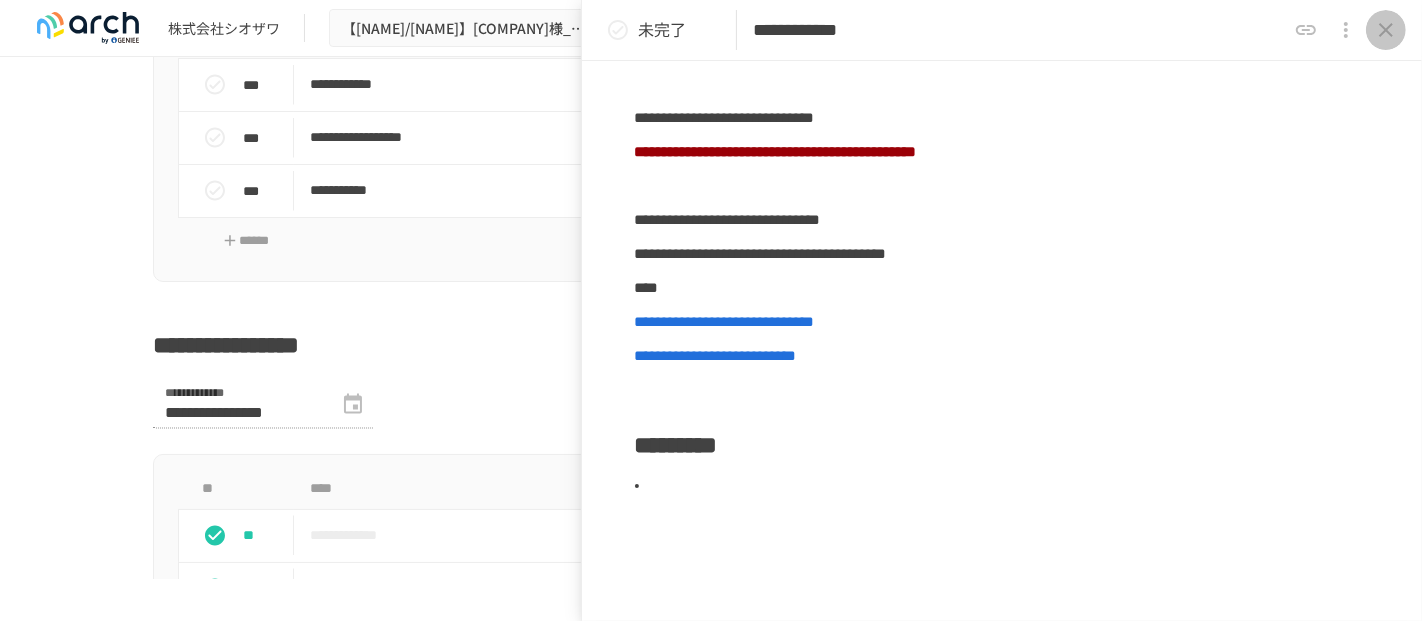 click 